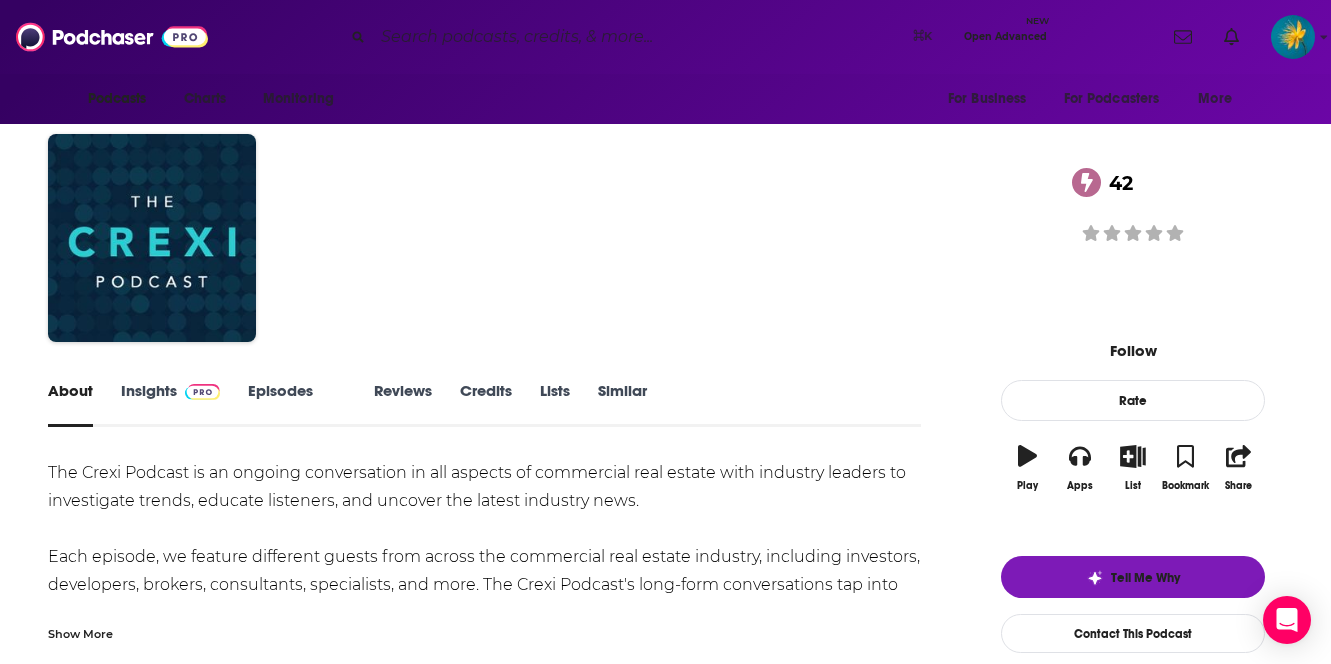 scroll, scrollTop: 0, scrollLeft: 0, axis: both 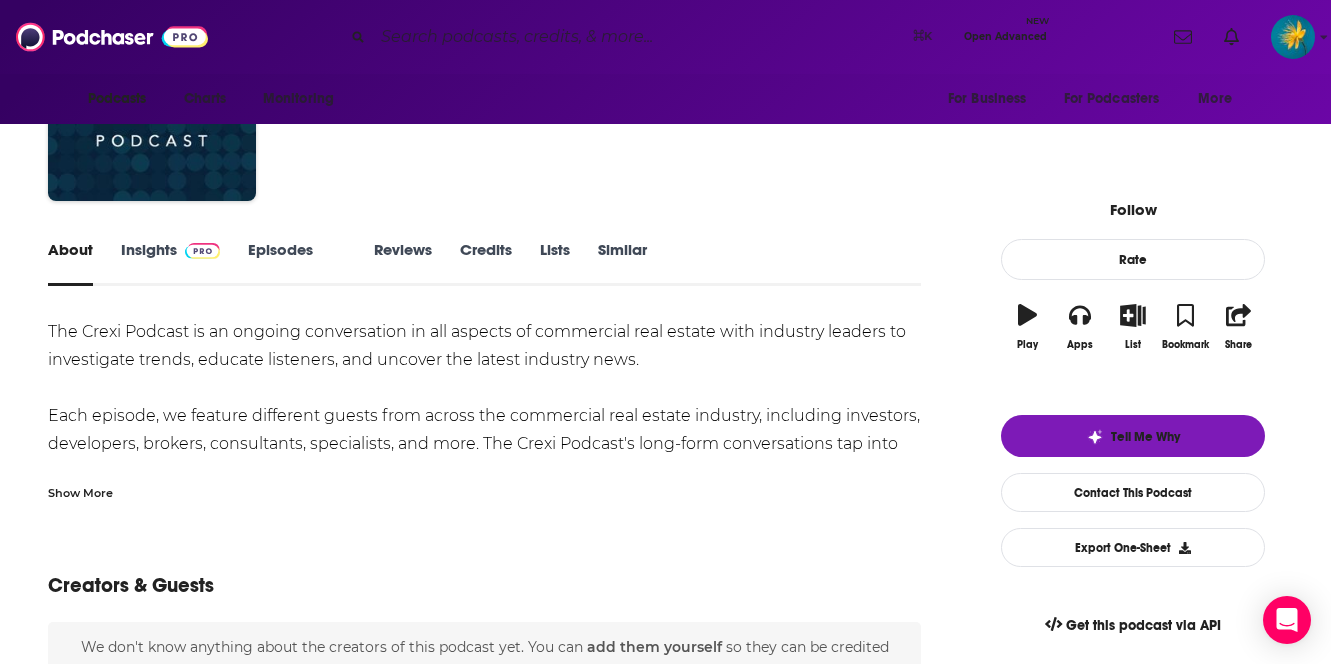 click on "Insights" at bounding box center [170, 263] 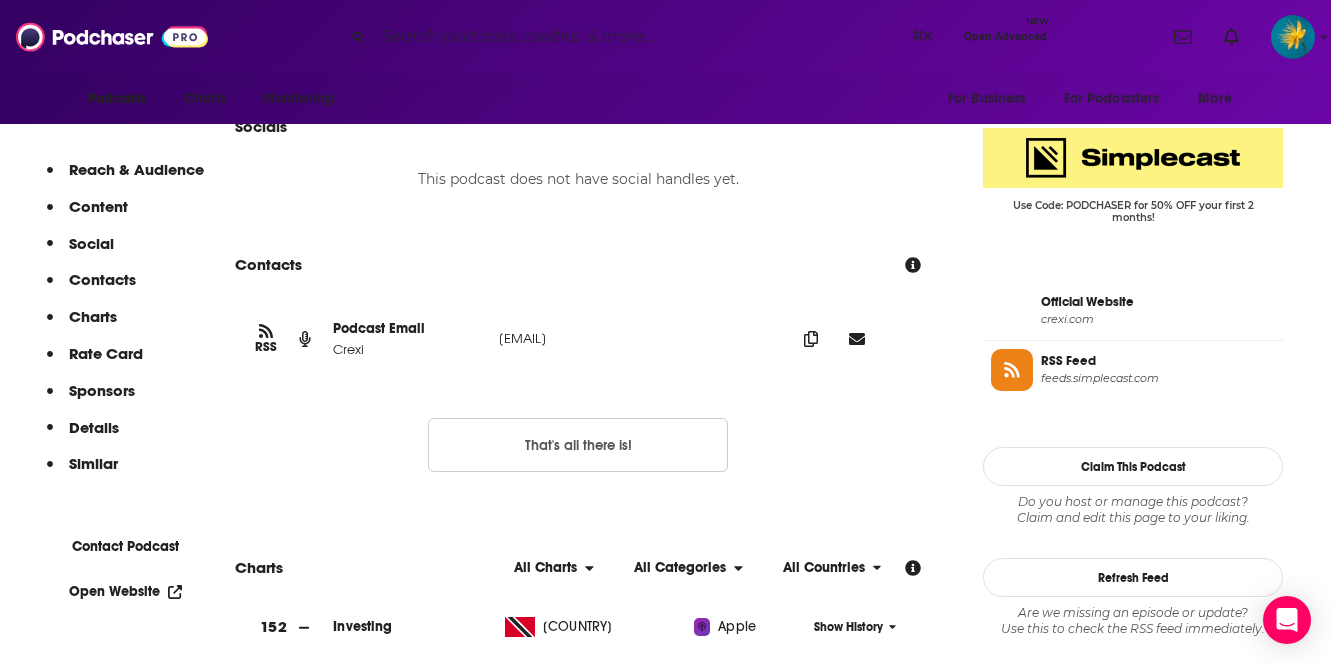 scroll, scrollTop: 1623, scrollLeft: 0, axis: vertical 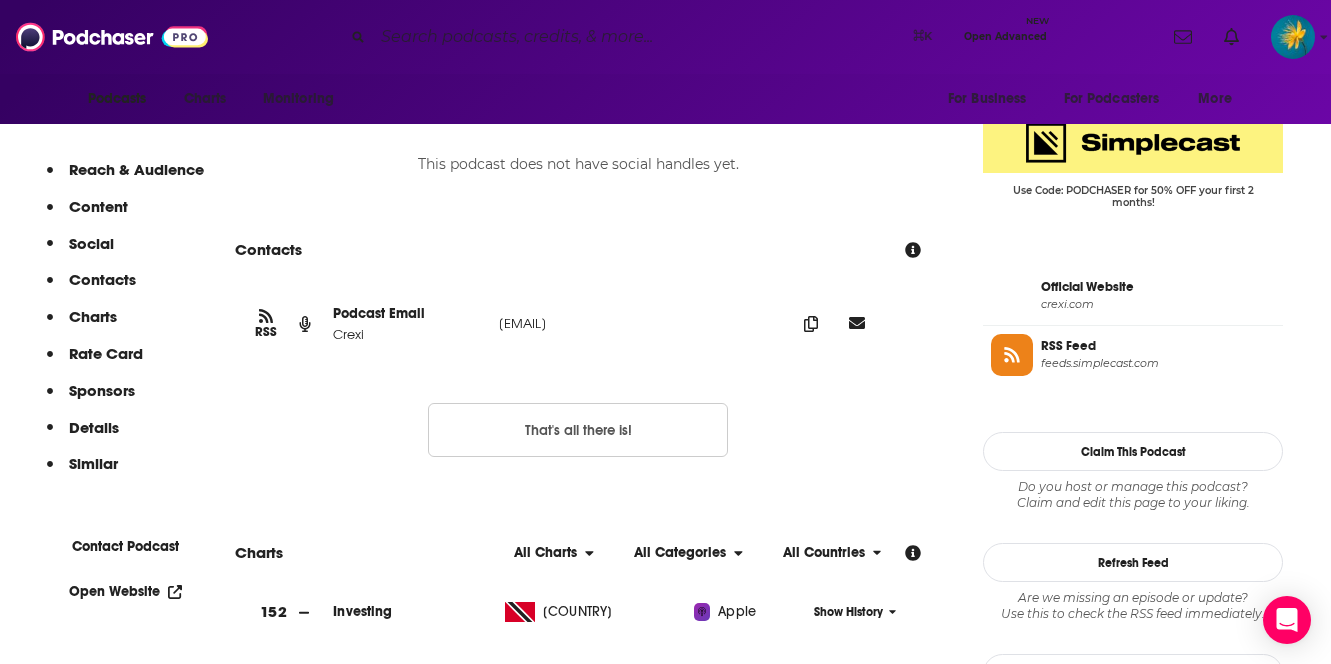 click at bounding box center (857, 323) 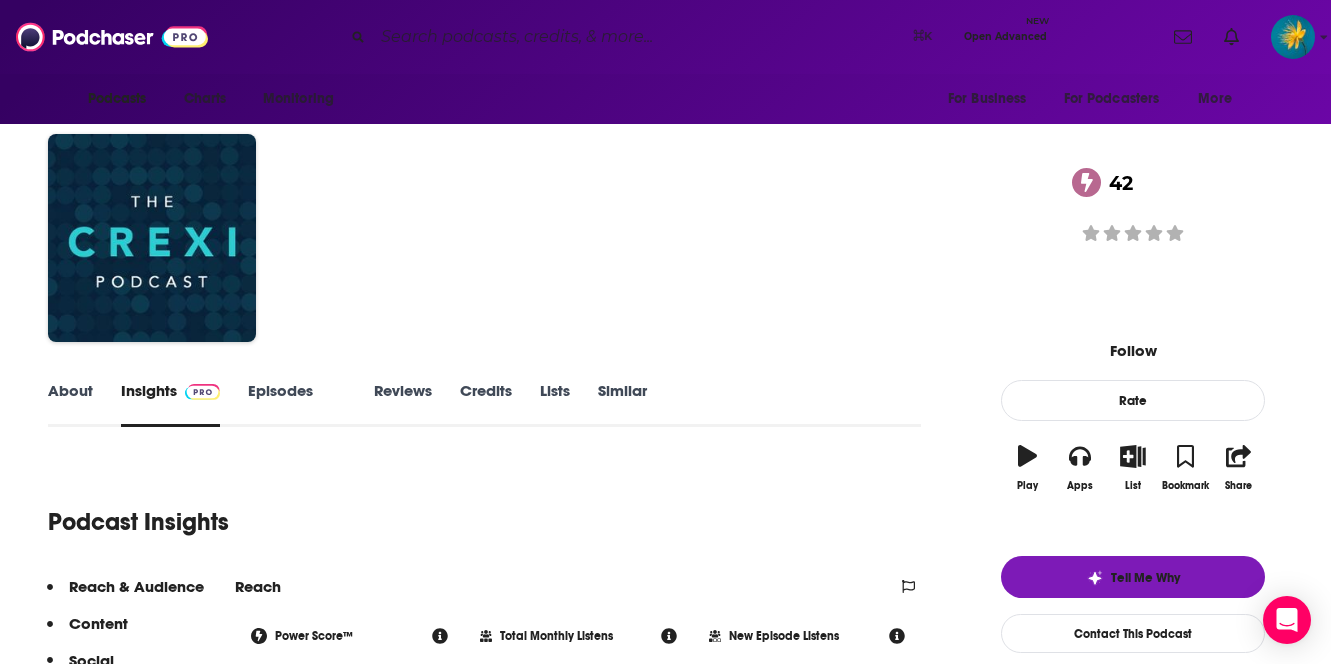 scroll, scrollTop: 0, scrollLeft: 0, axis: both 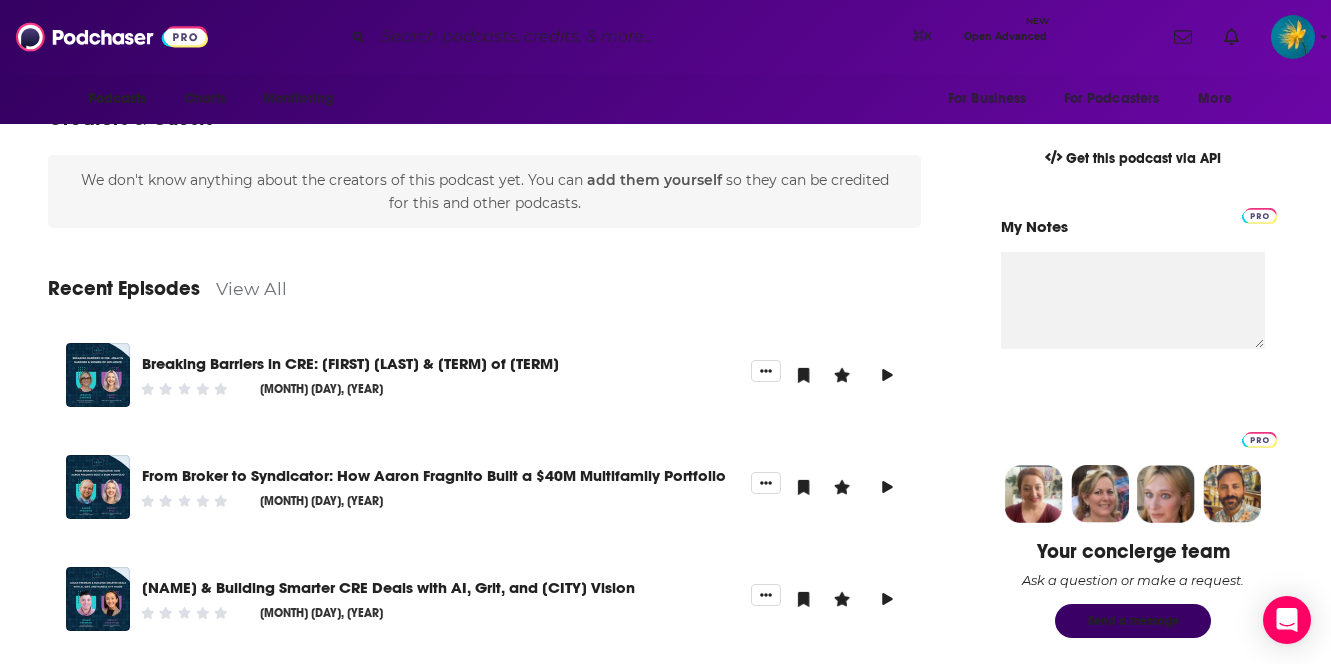 click on "Breaking Barriers in CRE: [FIRST] [LAST] & [TERM] of [TERM]" at bounding box center [350, 363] 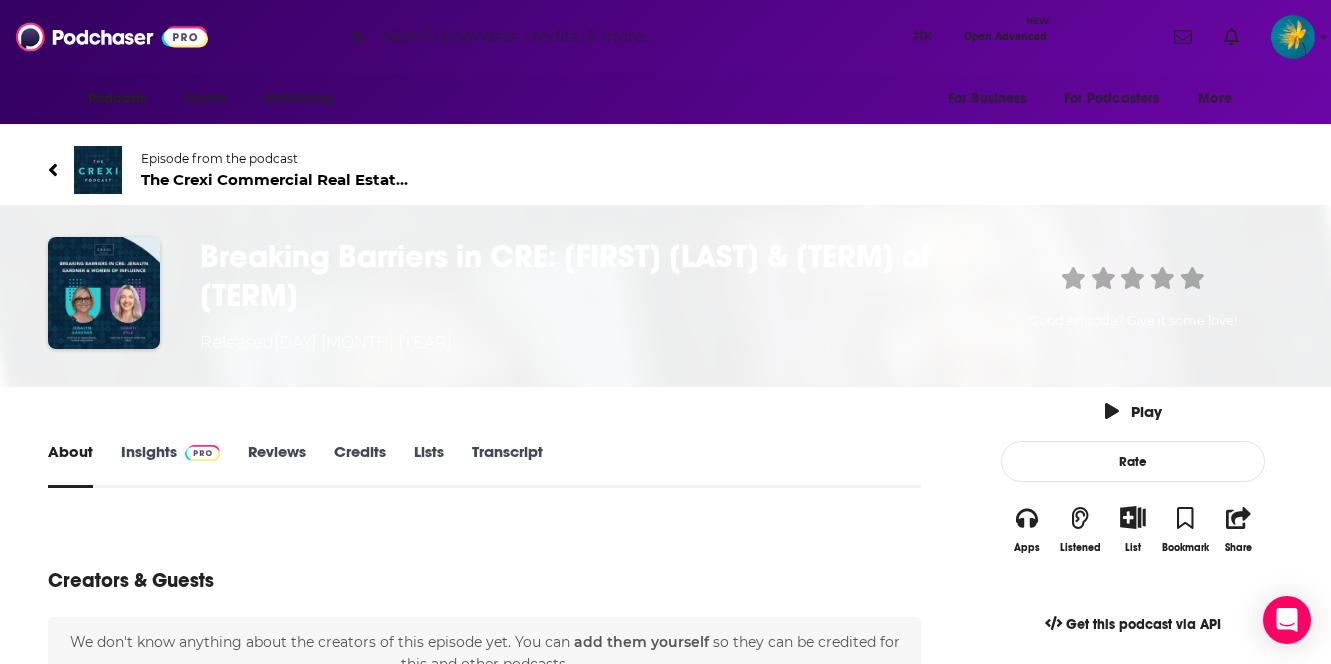 scroll, scrollTop: 0, scrollLeft: 0, axis: both 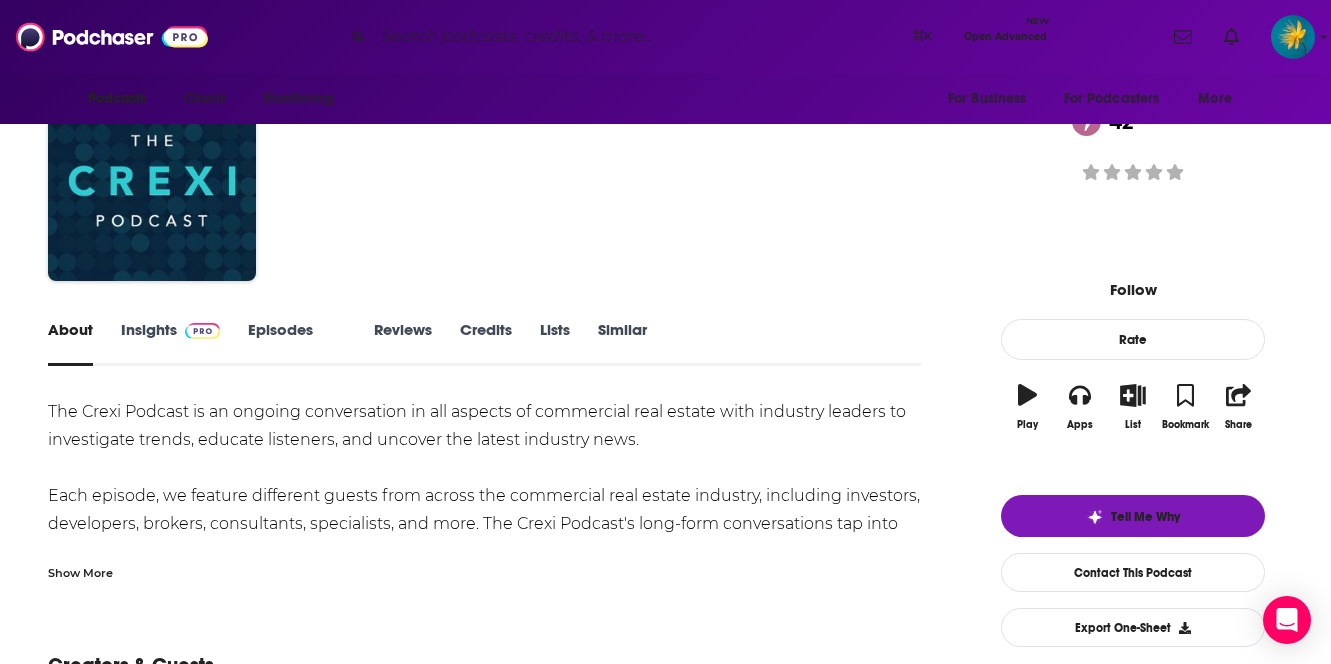 click on "Episodes 168" at bounding box center [297, 343] 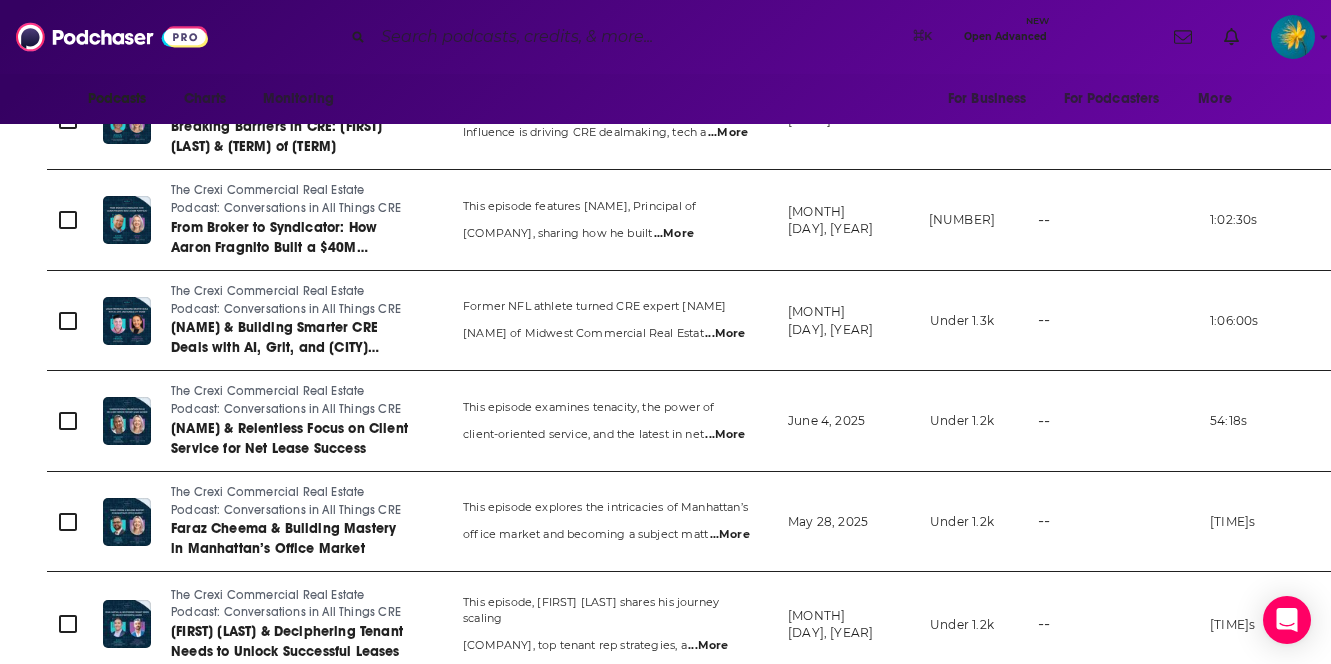 scroll, scrollTop: 511, scrollLeft: 1, axis: both 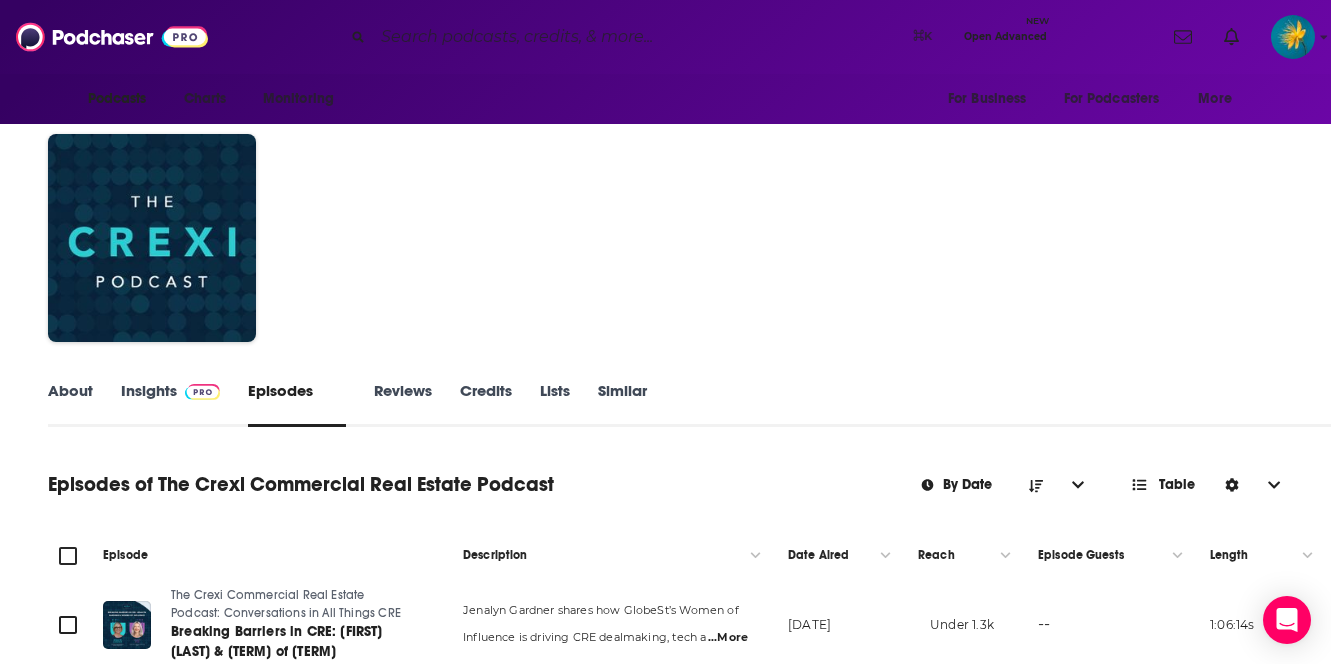 click on "Credits" at bounding box center (403, 404) 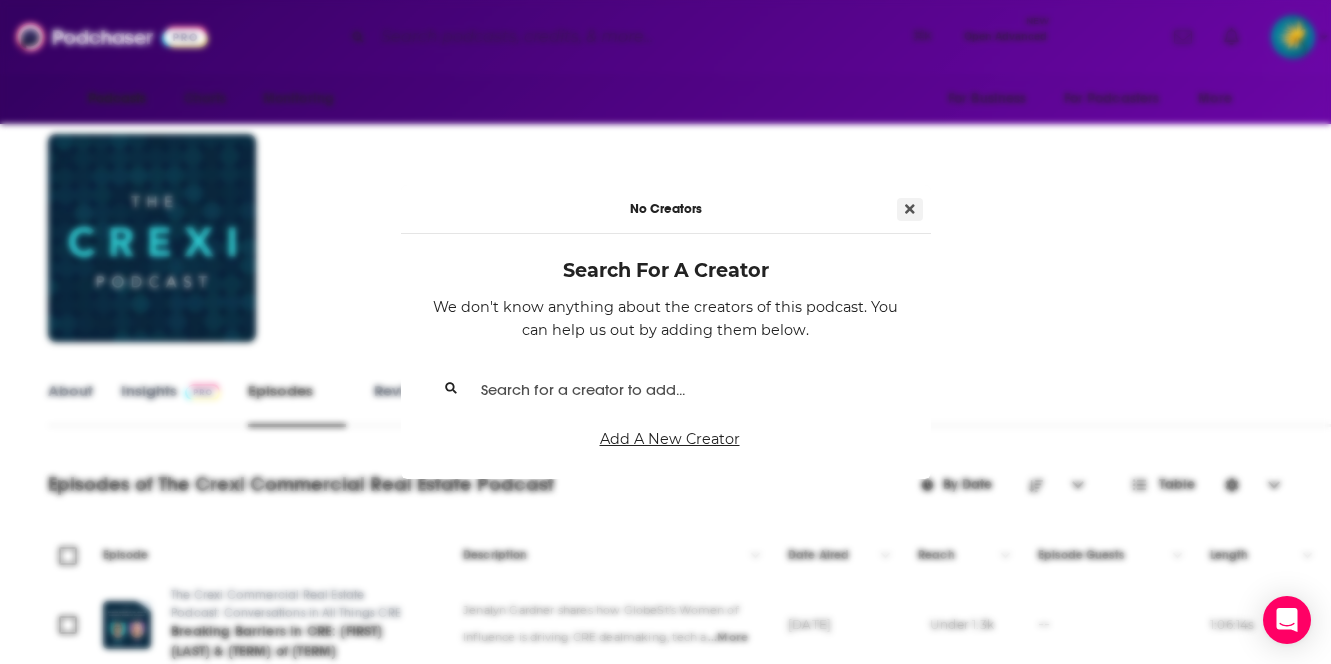 click at bounding box center [910, 209] 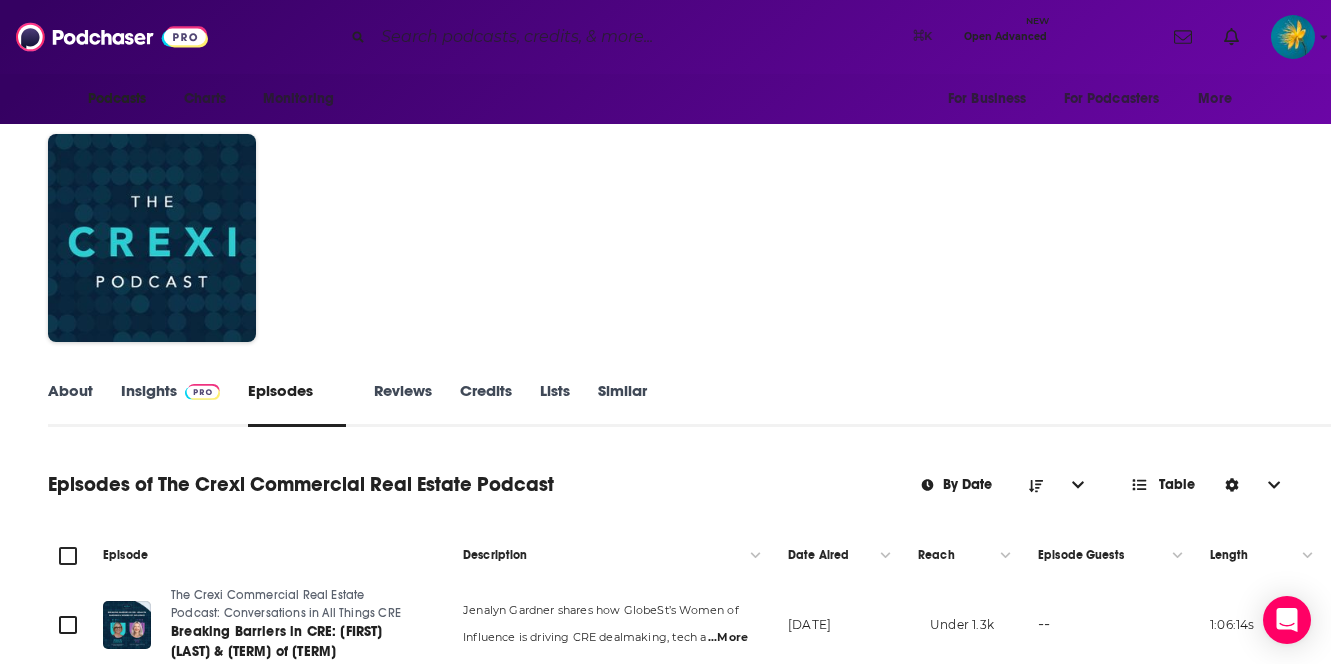 click on "Lists" at bounding box center (403, 404) 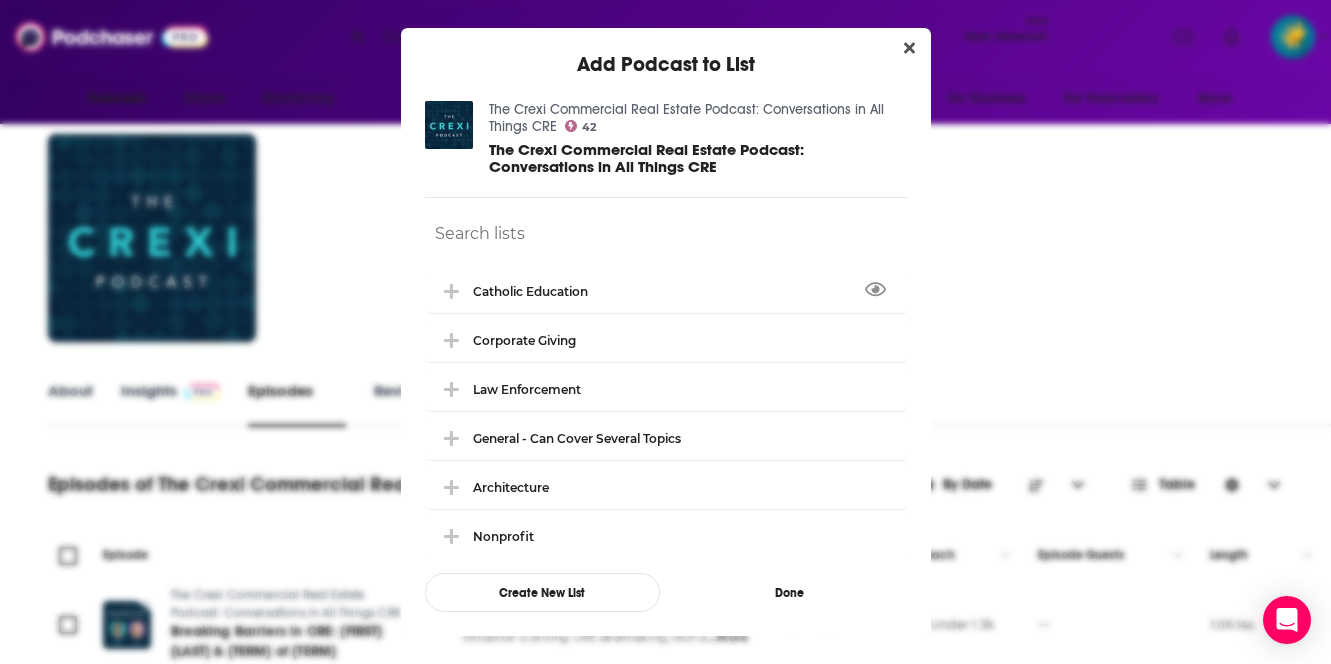 click on "The Crexi Commercial Real Estate Podcast: Conversations in All Things CRE [NUMBER] The Crexi Commercial Real Estate Podcast: Conversations in All Things CRE Catholic Education Corporate Giving Law Enforcement General - Can cover several topics Architecture Nonprofit Marketing Aviation + Aerospace Leadership [REGION] Podcasts RMV Landsea Trumark Create New List Done" at bounding box center (666, 356) 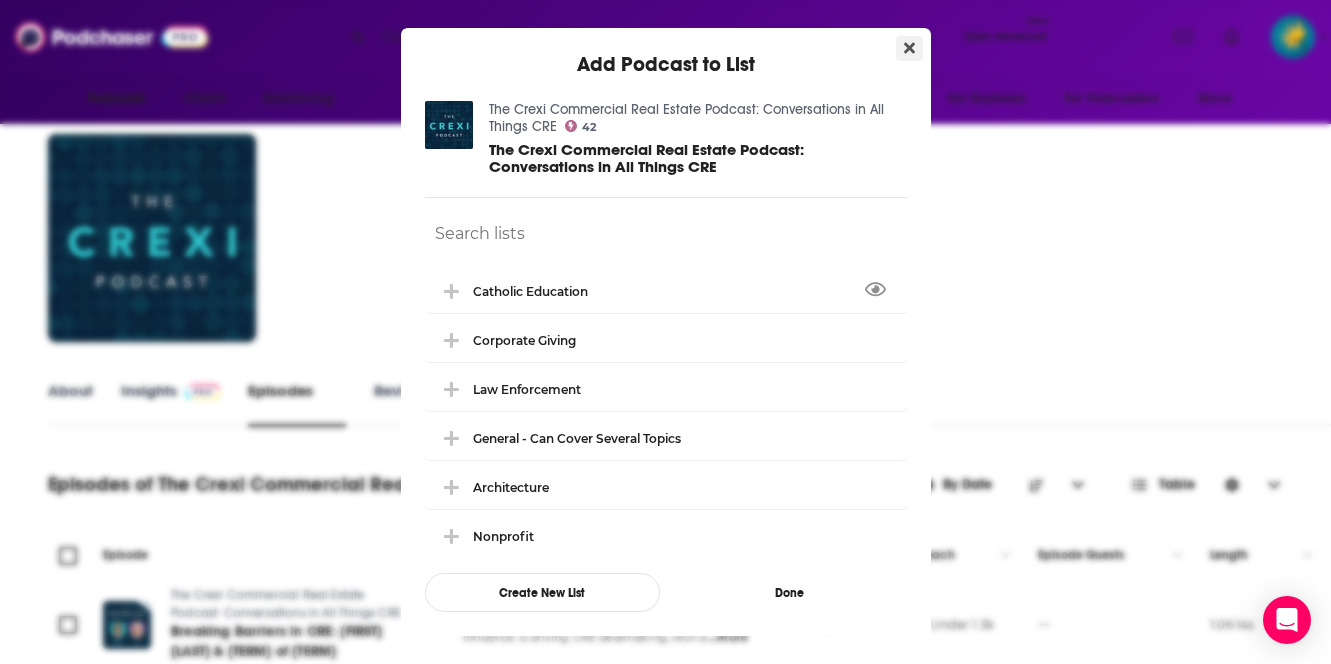 click at bounding box center [909, 48] 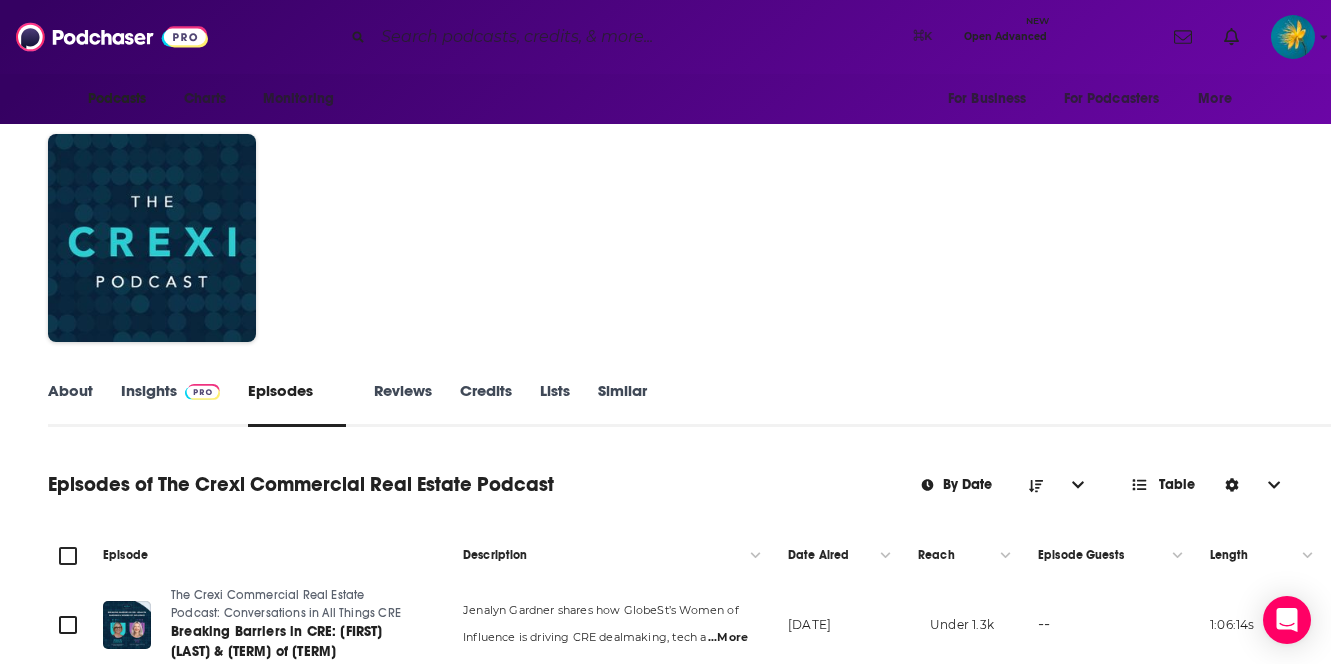 click on "Insights" at bounding box center [170, 404] 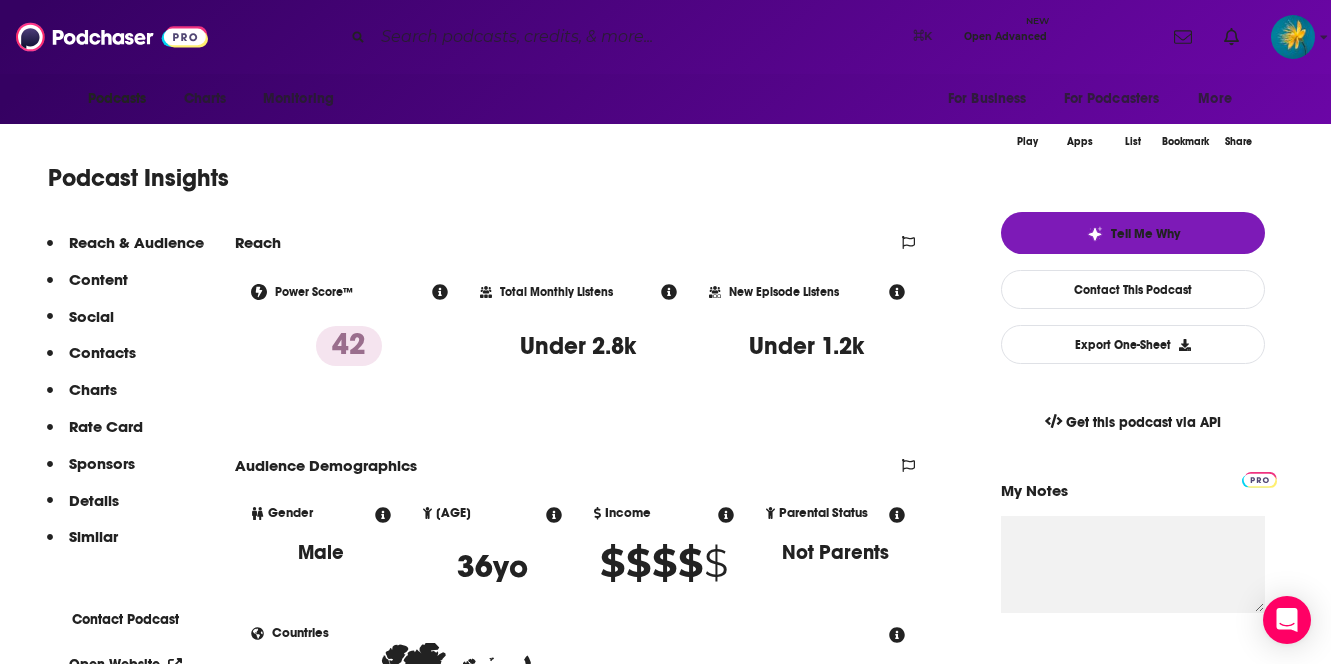 scroll, scrollTop: 258, scrollLeft: 0, axis: vertical 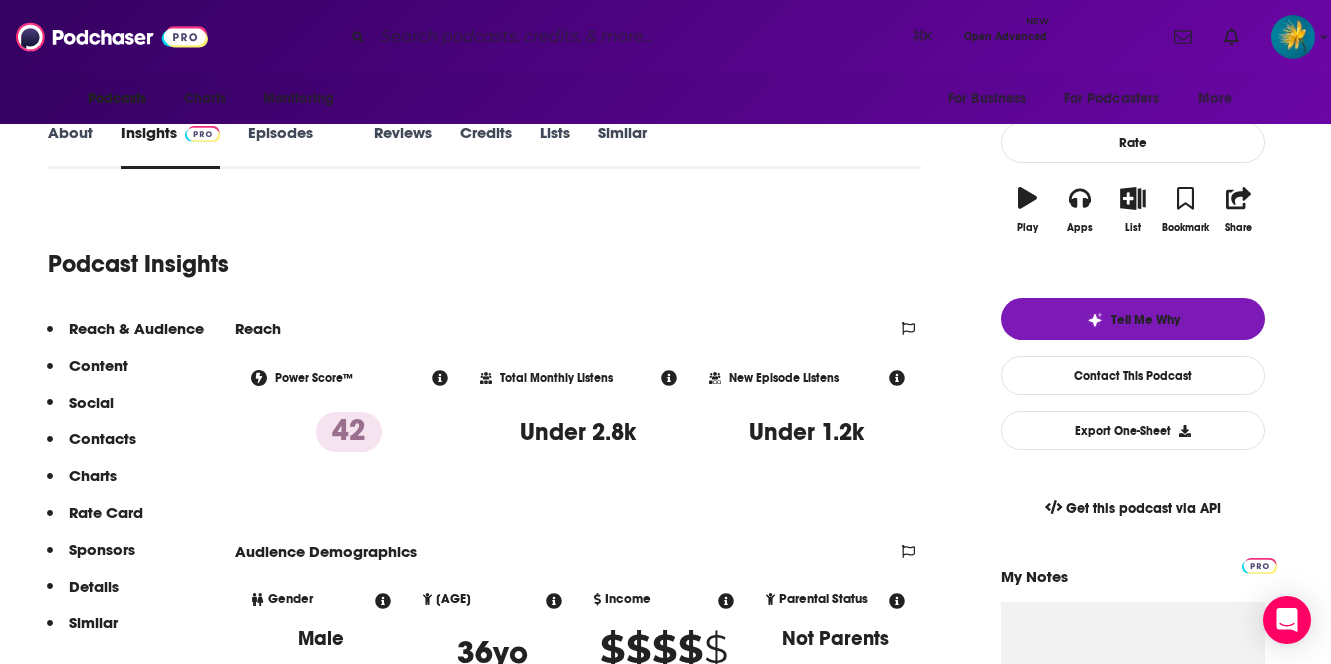 click on "Episodes 168" at bounding box center [297, 146] 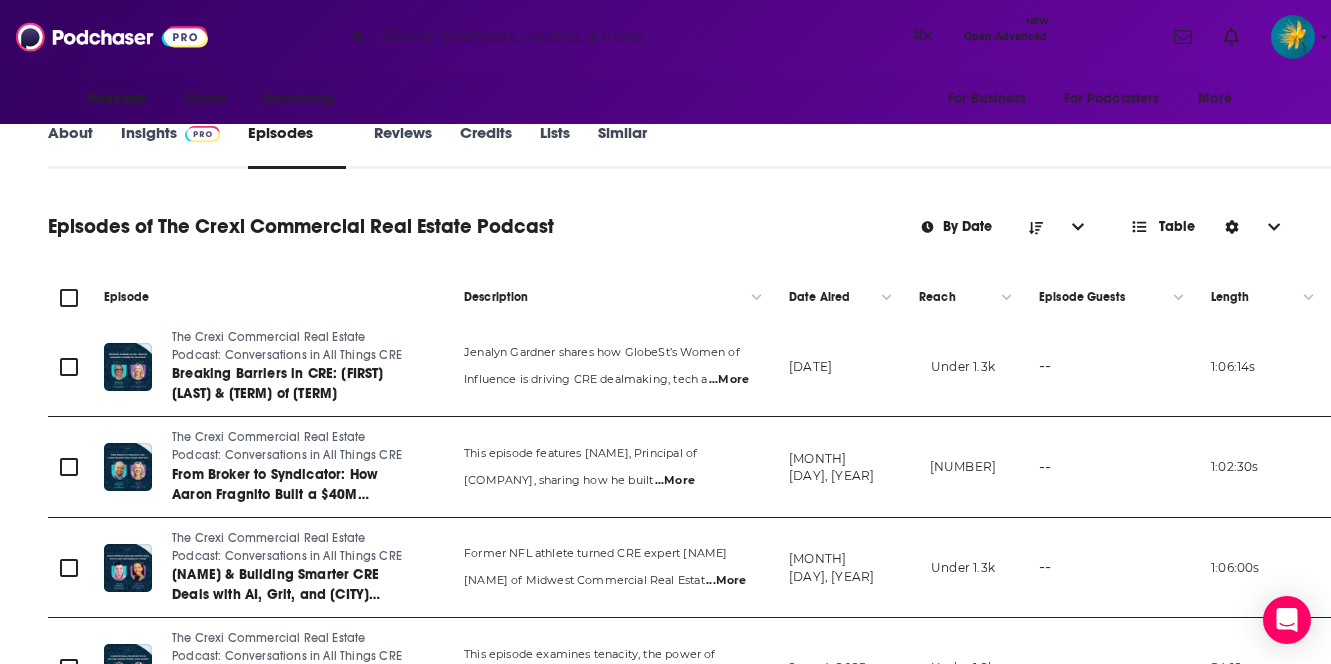 scroll, scrollTop: 382, scrollLeft: 0, axis: vertical 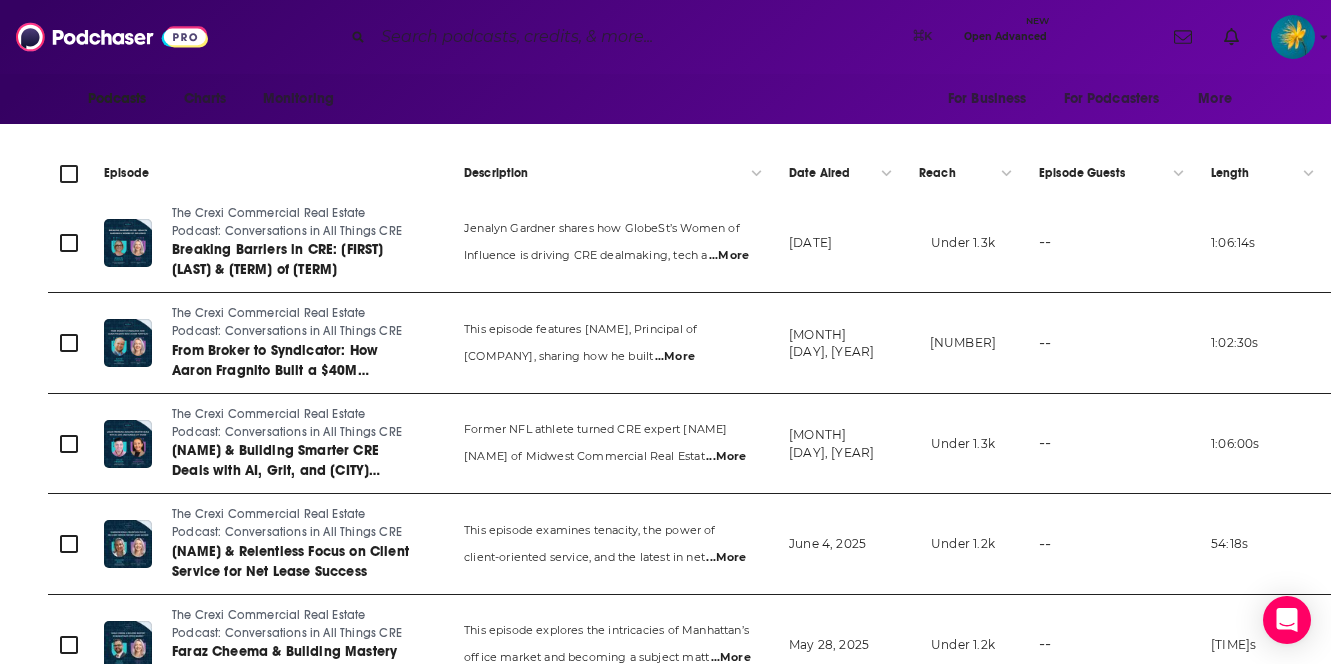 click on "...More" at bounding box center (729, 256) 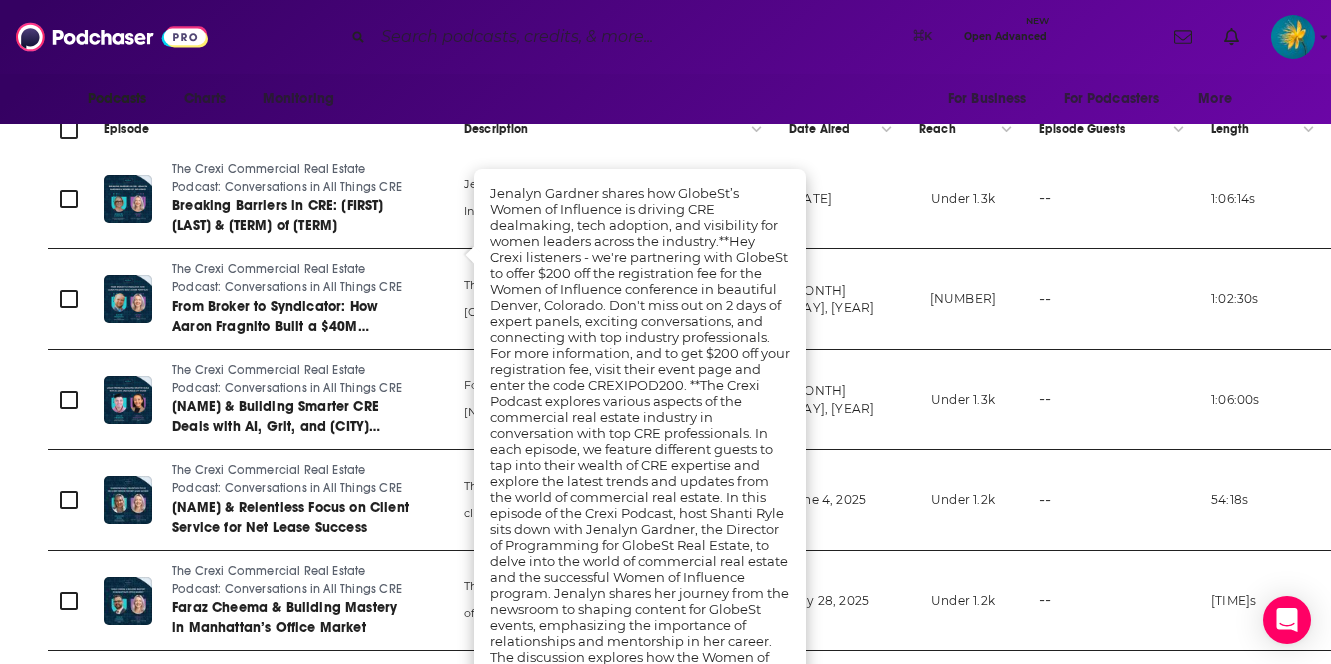 scroll, scrollTop: 369, scrollLeft: 0, axis: vertical 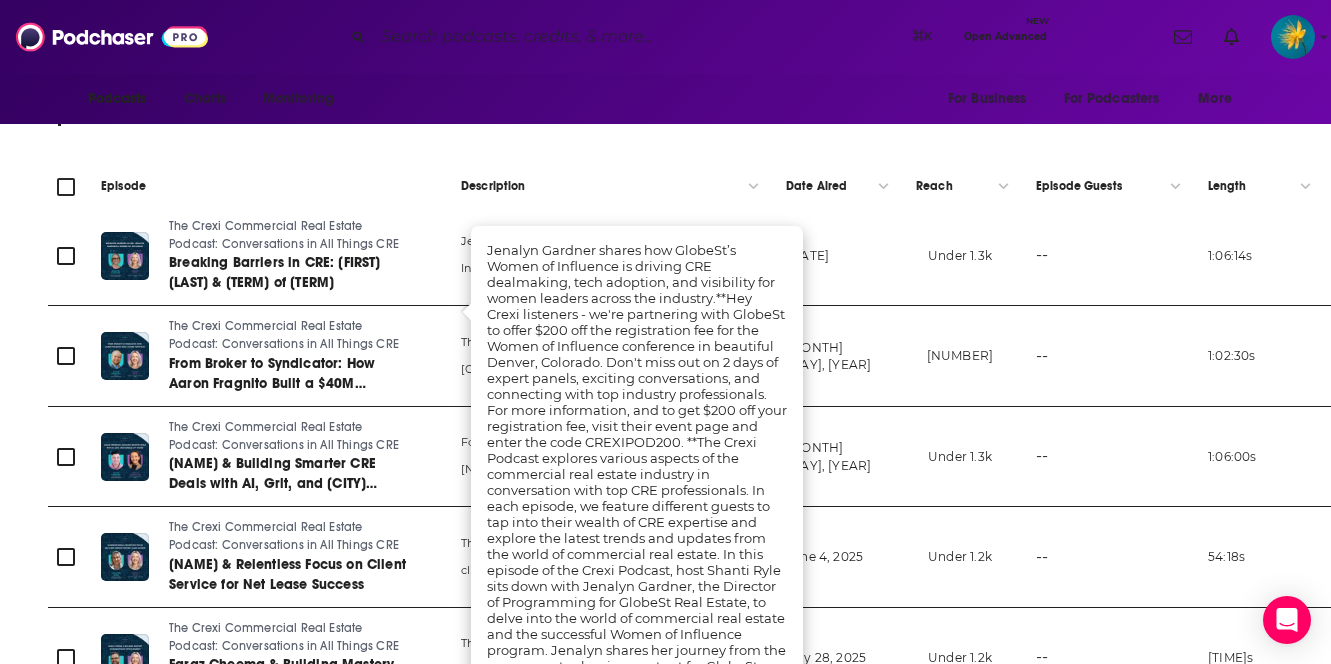 click on "The Crexi Commercial Real Estate Podcast: Conversations in All Things CRE Breaking Barriers in CRE: [FIRST] [LAST] & Women of Influence" at bounding box center (265, 256) 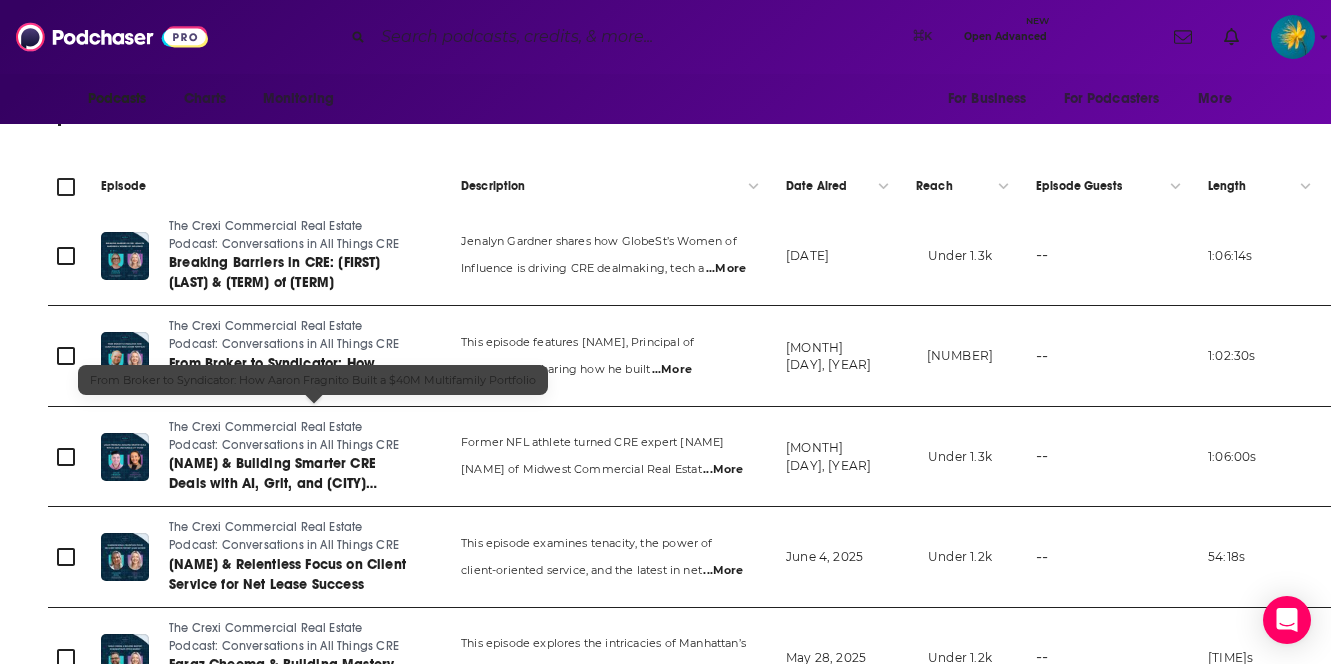 scroll, scrollTop: 470, scrollLeft: 0, axis: vertical 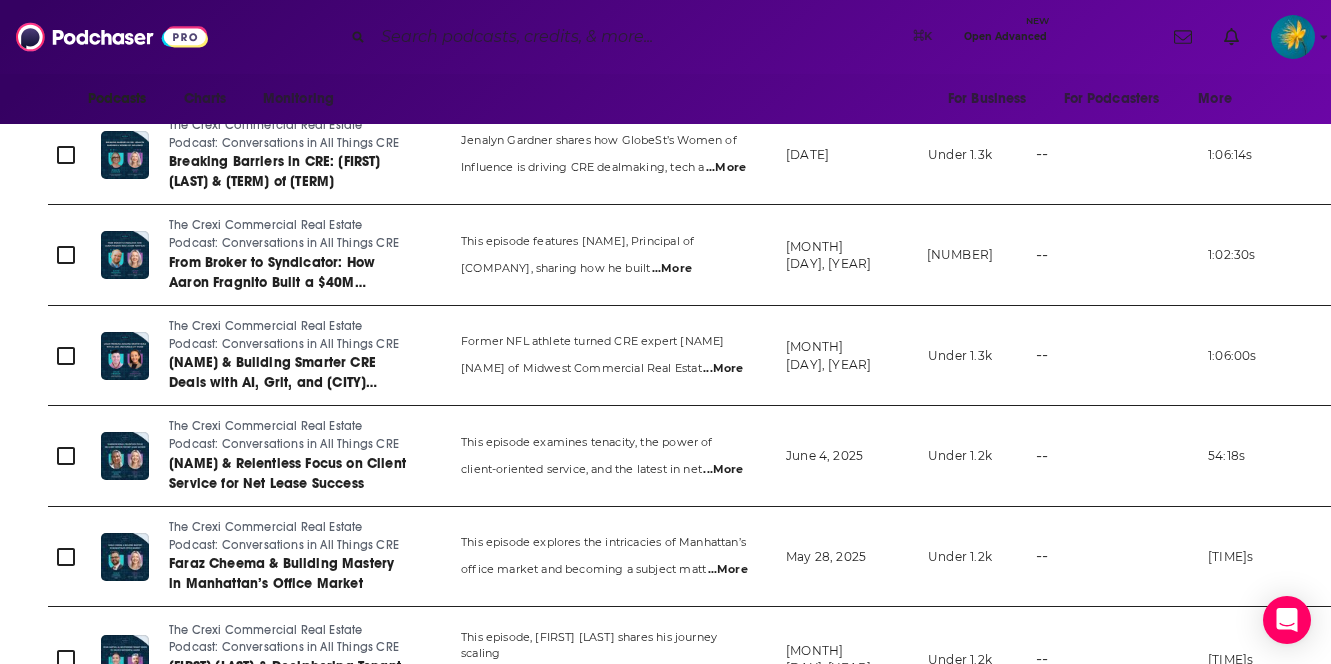 click on "...More" at bounding box center [726, 168] 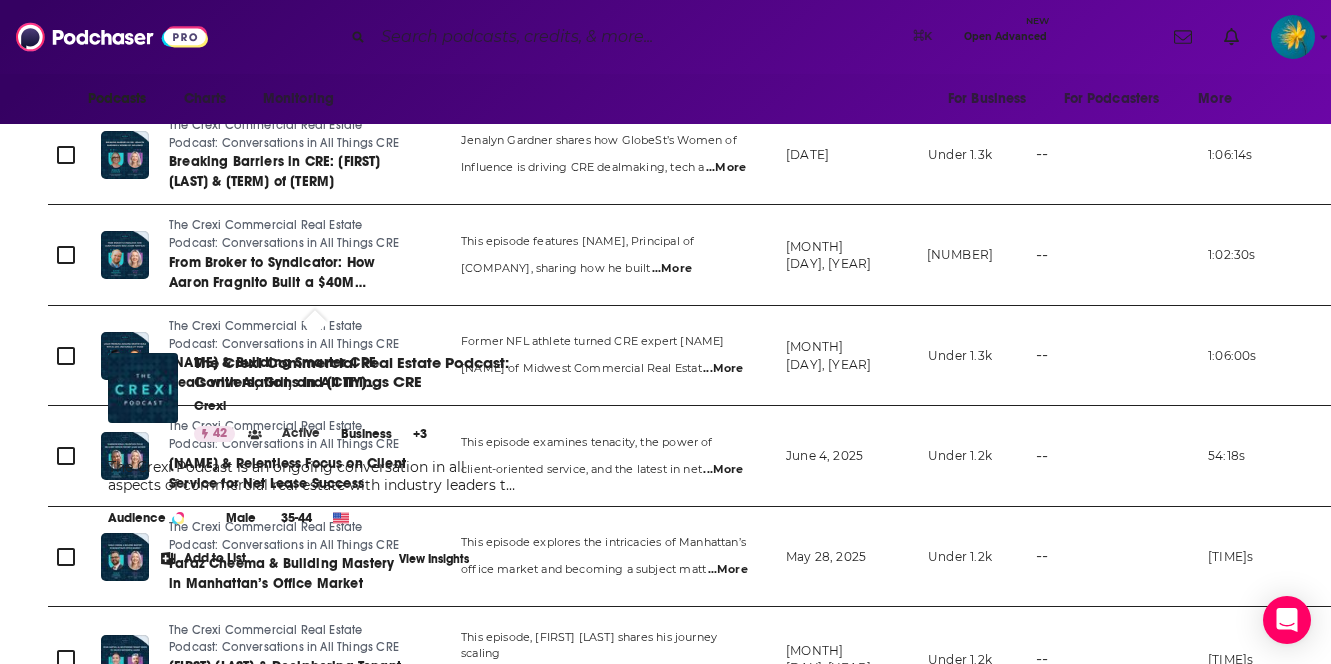 click on "The [COMPANY] Podcast: Conversations in All Things CRE From Broker to Syndicator: How [FIRST] [LAST] Built a $[NUMBER]M Multifamily Portfolio" at bounding box center (265, 155) 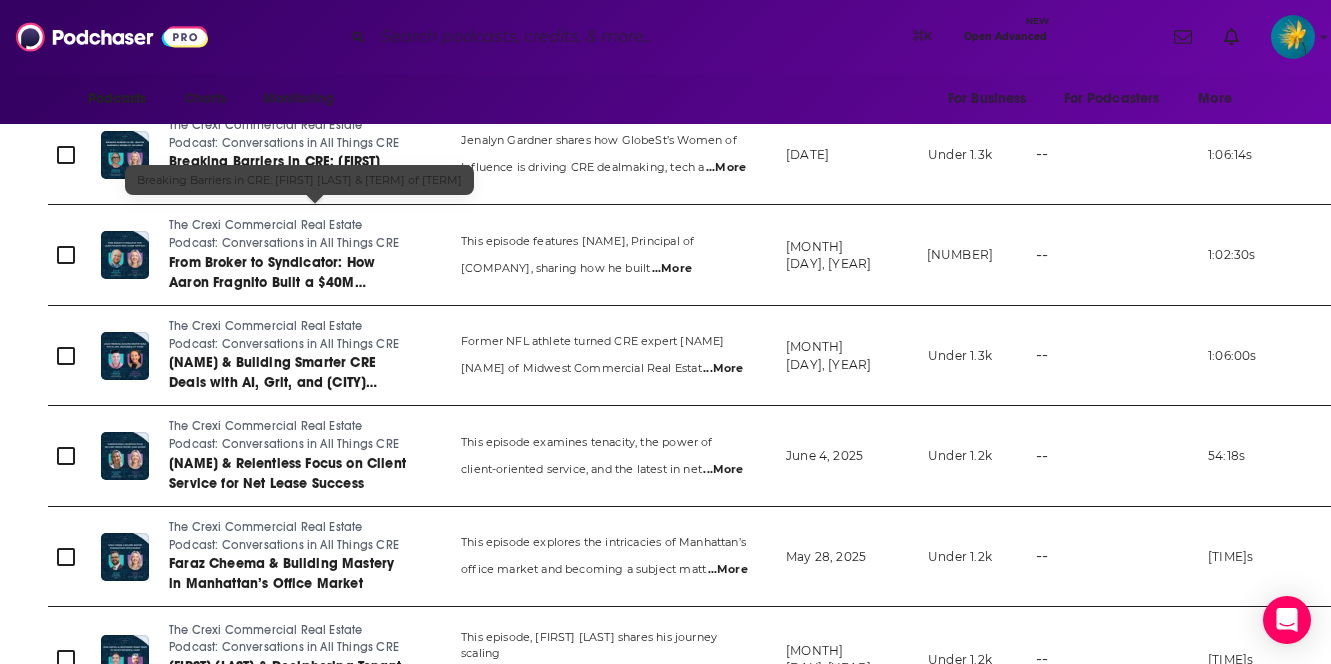 click on "Breaking Barriers in CRE: [FIRST] [LAST] & [TERM] of [TERM]" at bounding box center (275, 171) 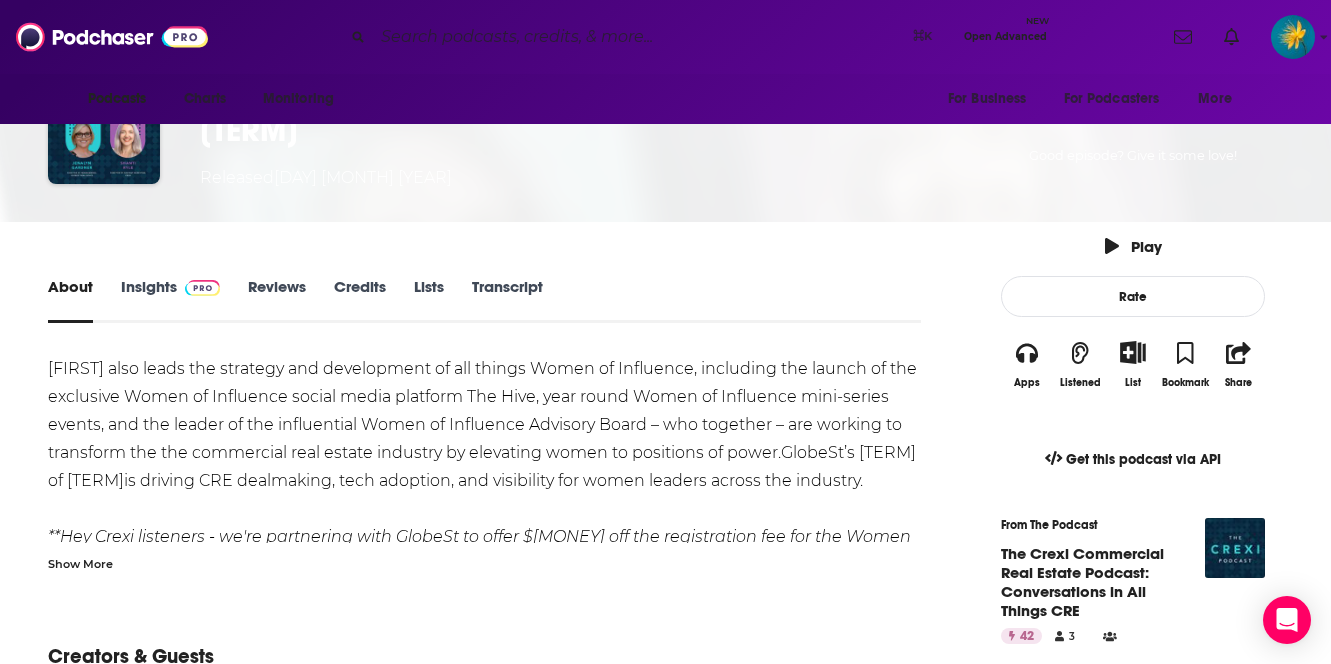 scroll, scrollTop: 110, scrollLeft: 0, axis: vertical 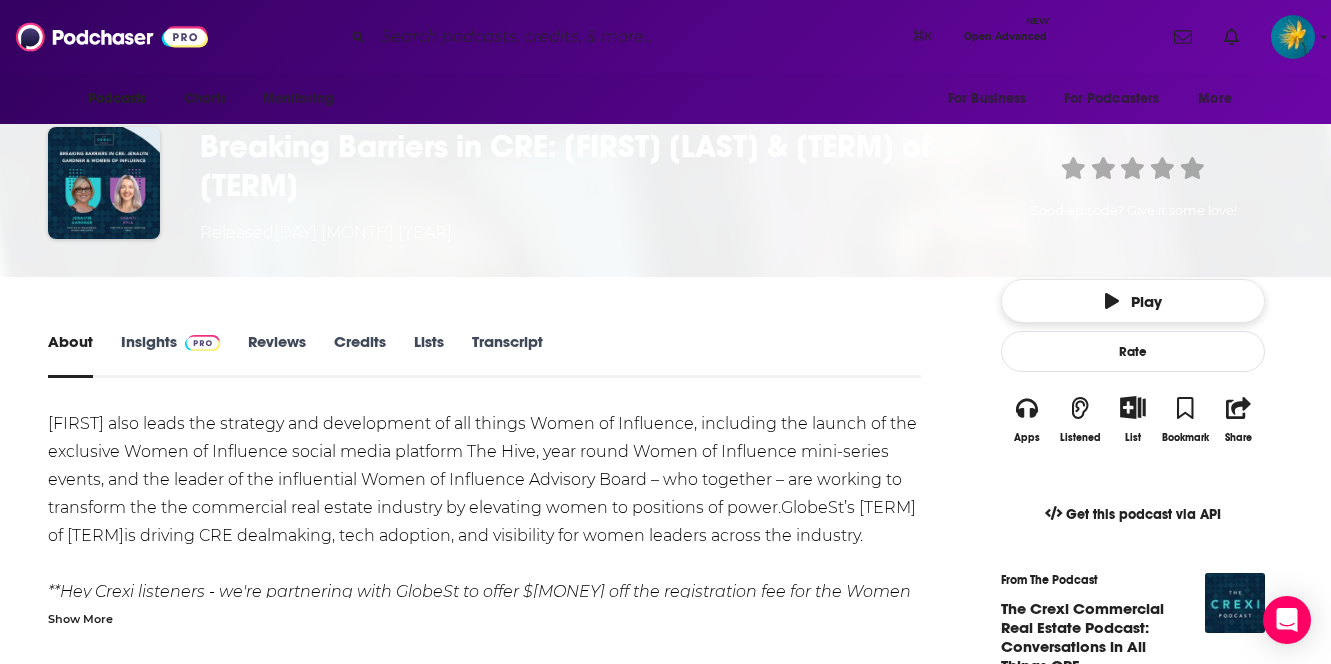 click on "Play" at bounding box center (1133, 301) 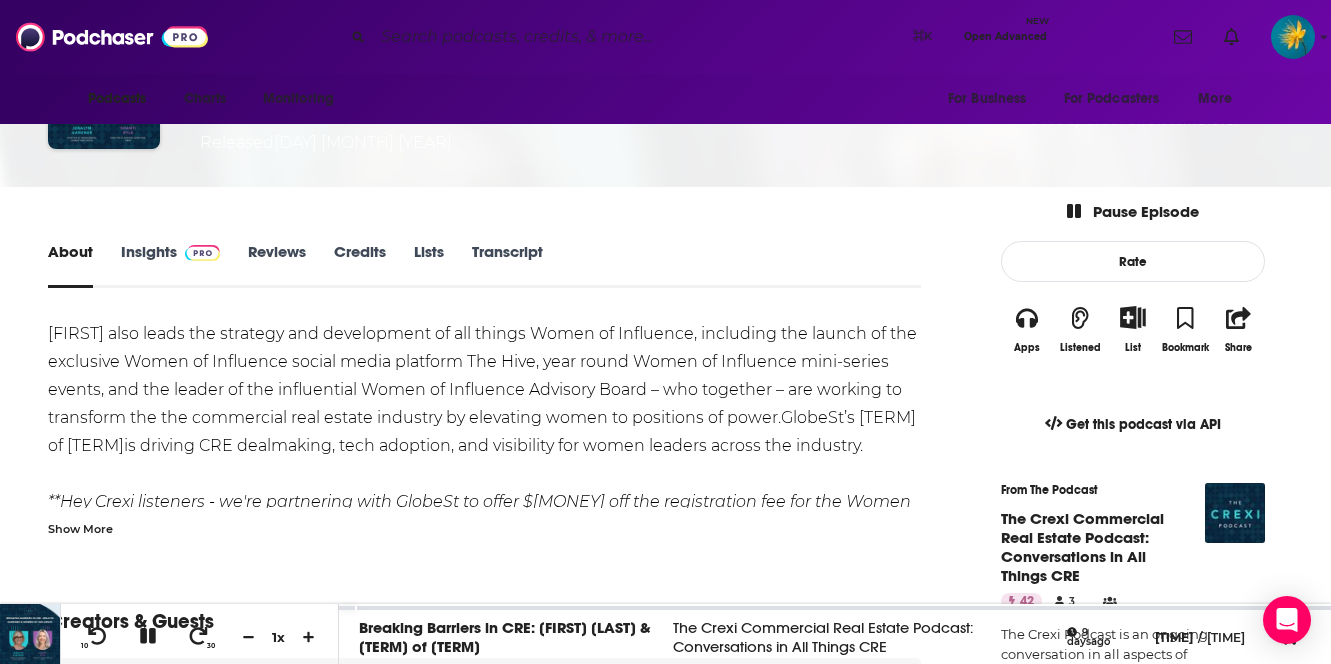 scroll, scrollTop: 200, scrollLeft: 0, axis: vertical 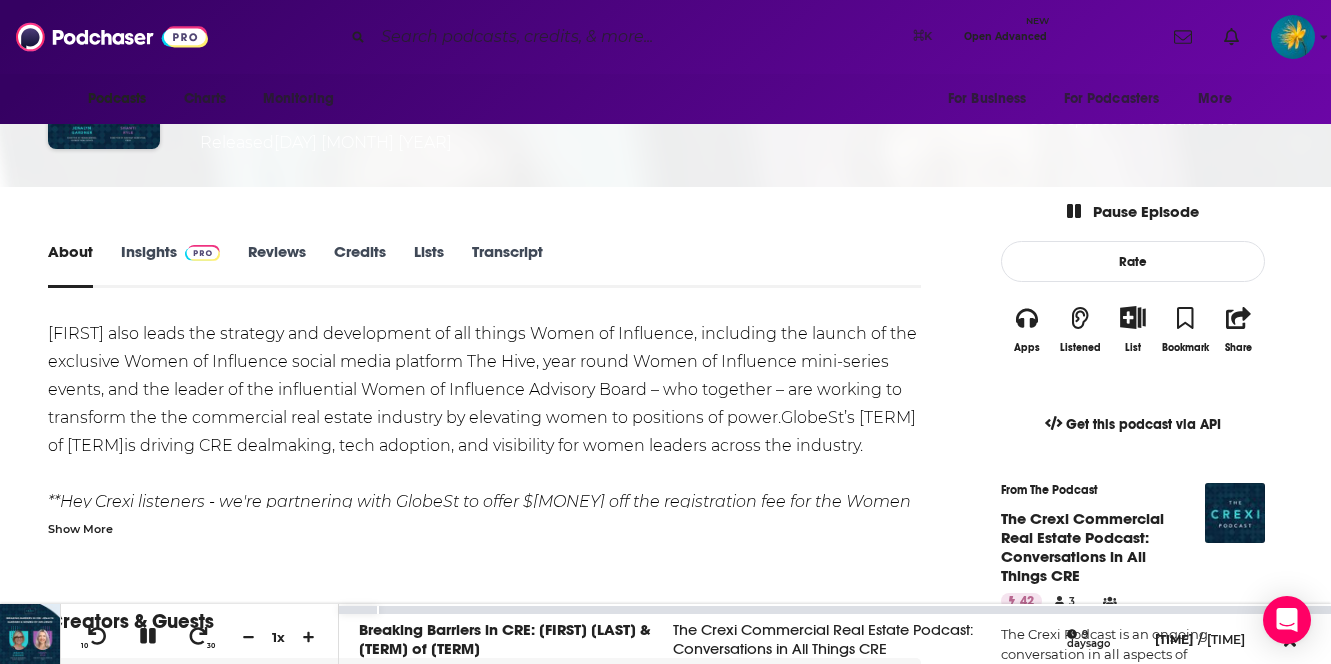 click at bounding box center (148, 636) 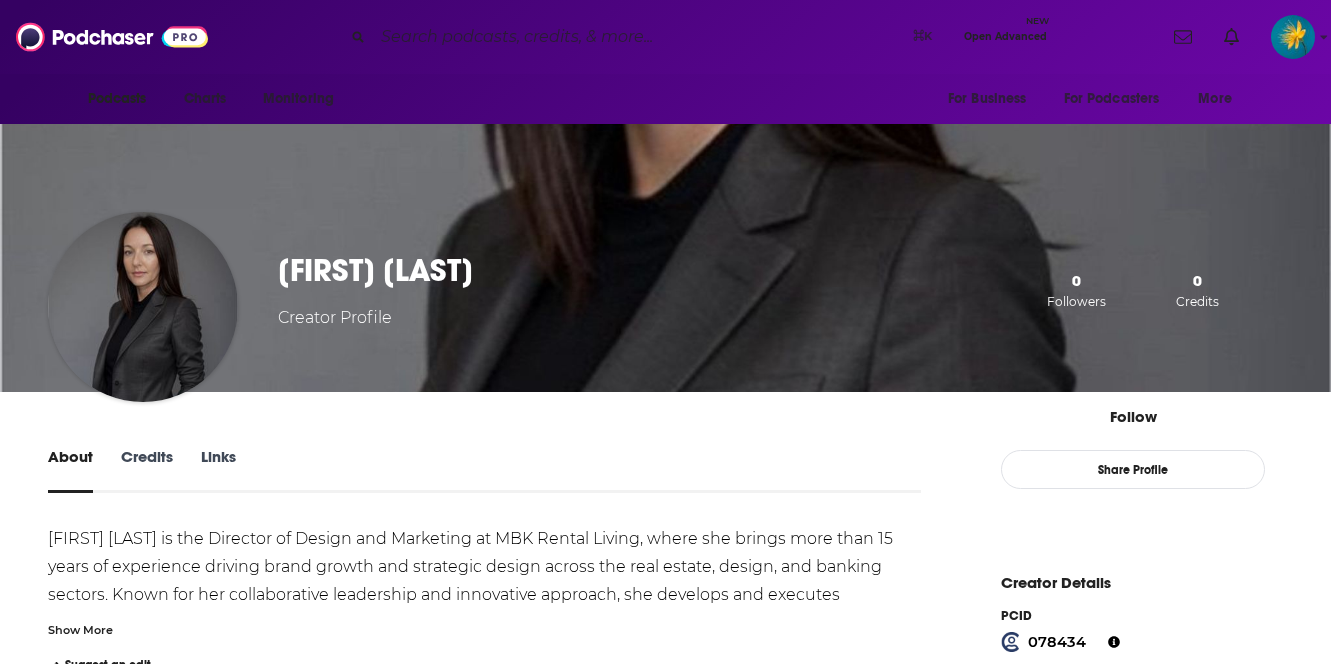 scroll, scrollTop: 0, scrollLeft: 0, axis: both 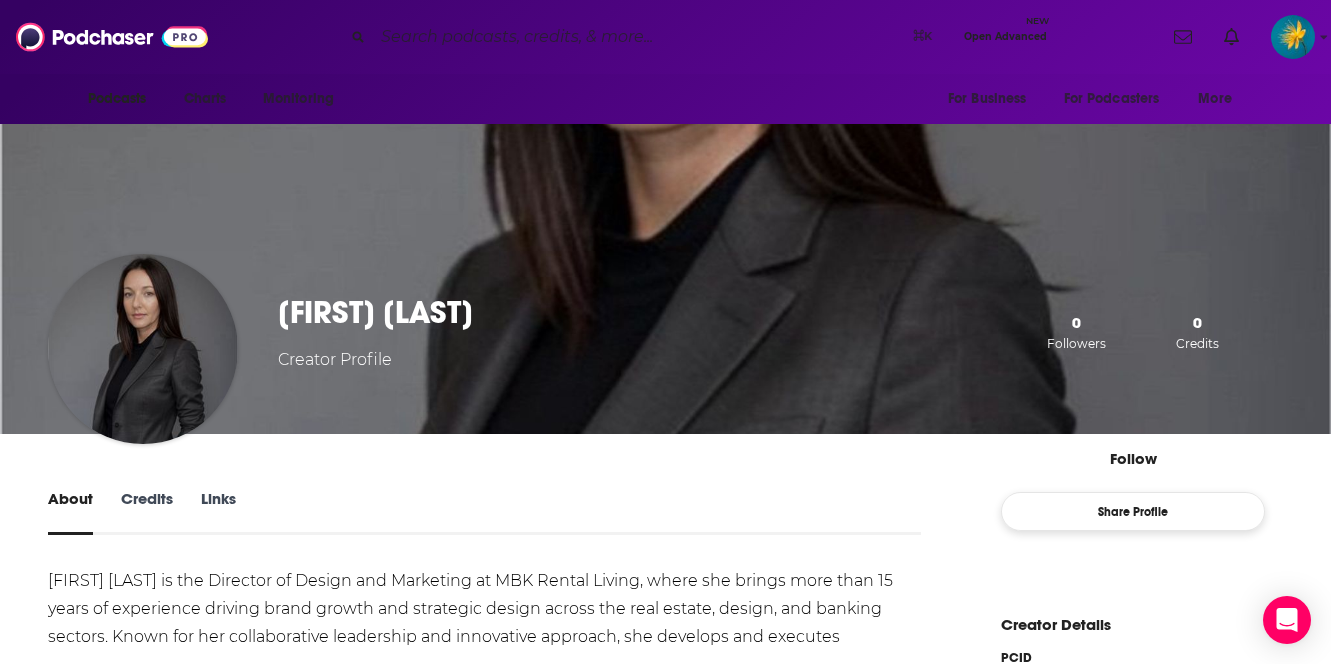 click on "Share Profile" at bounding box center [1133, 511] 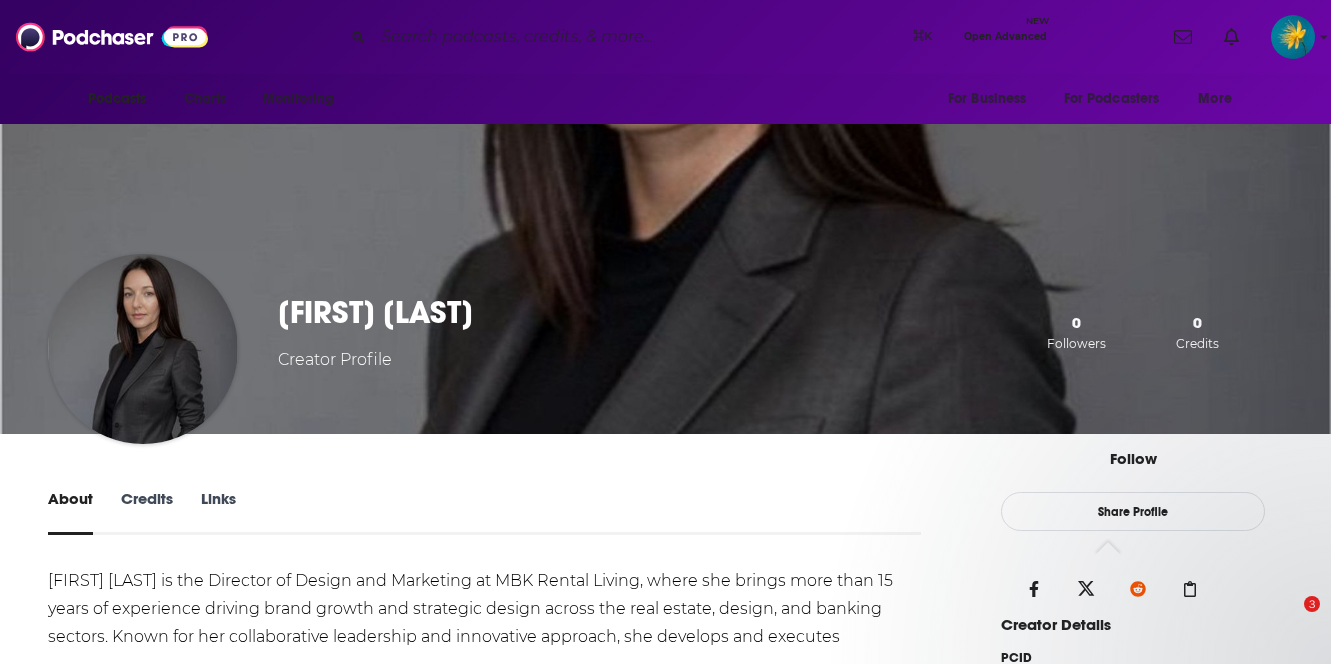 scroll, scrollTop: 201, scrollLeft: 0, axis: vertical 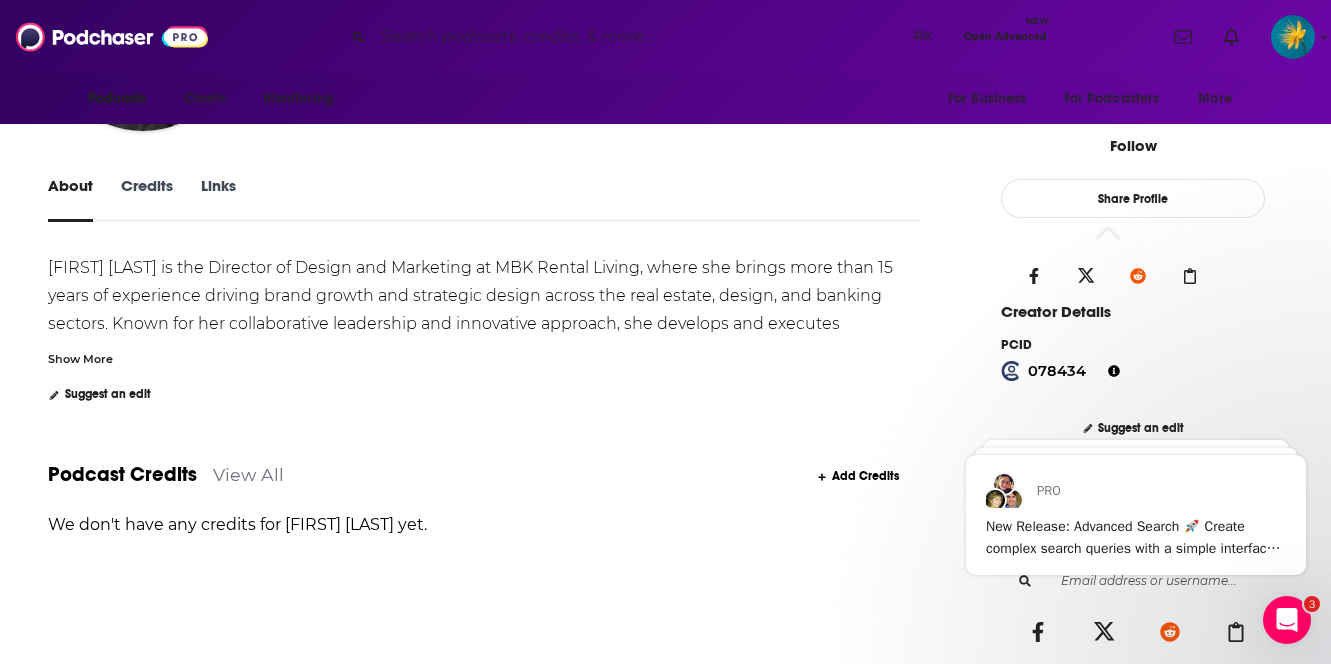 click at bounding box center [1190, 276] 